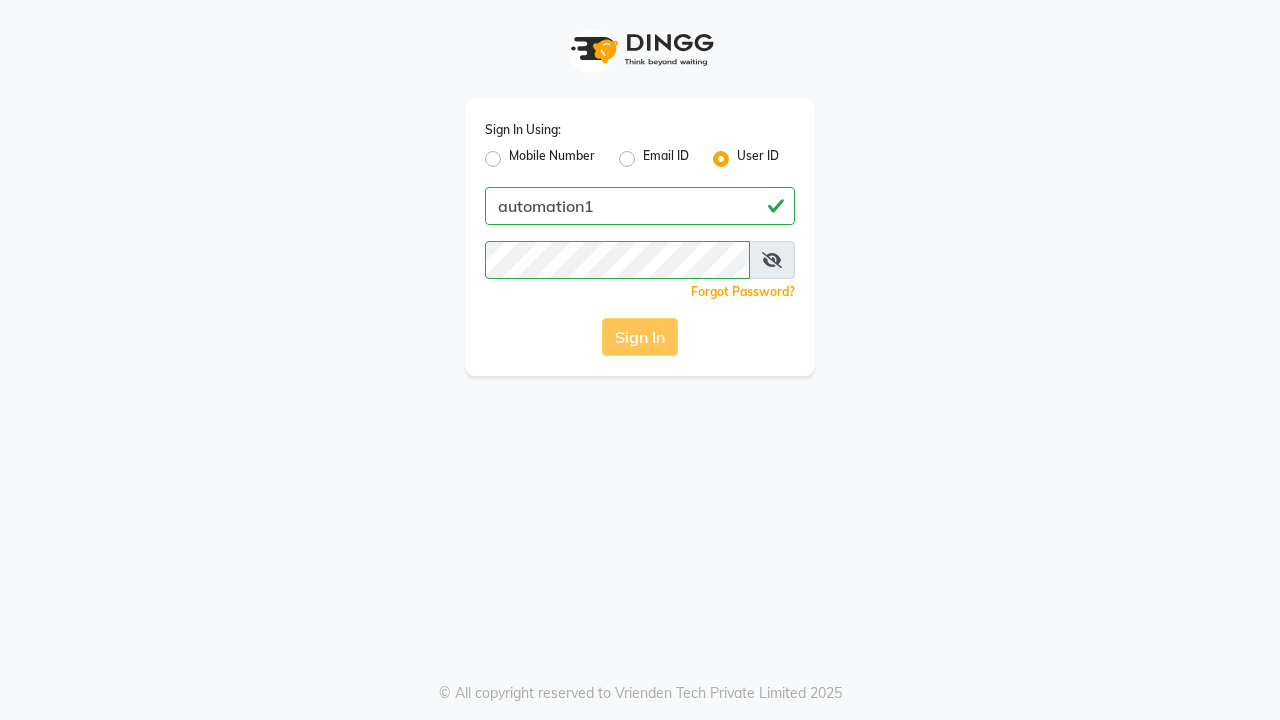 scroll, scrollTop: 0, scrollLeft: 0, axis: both 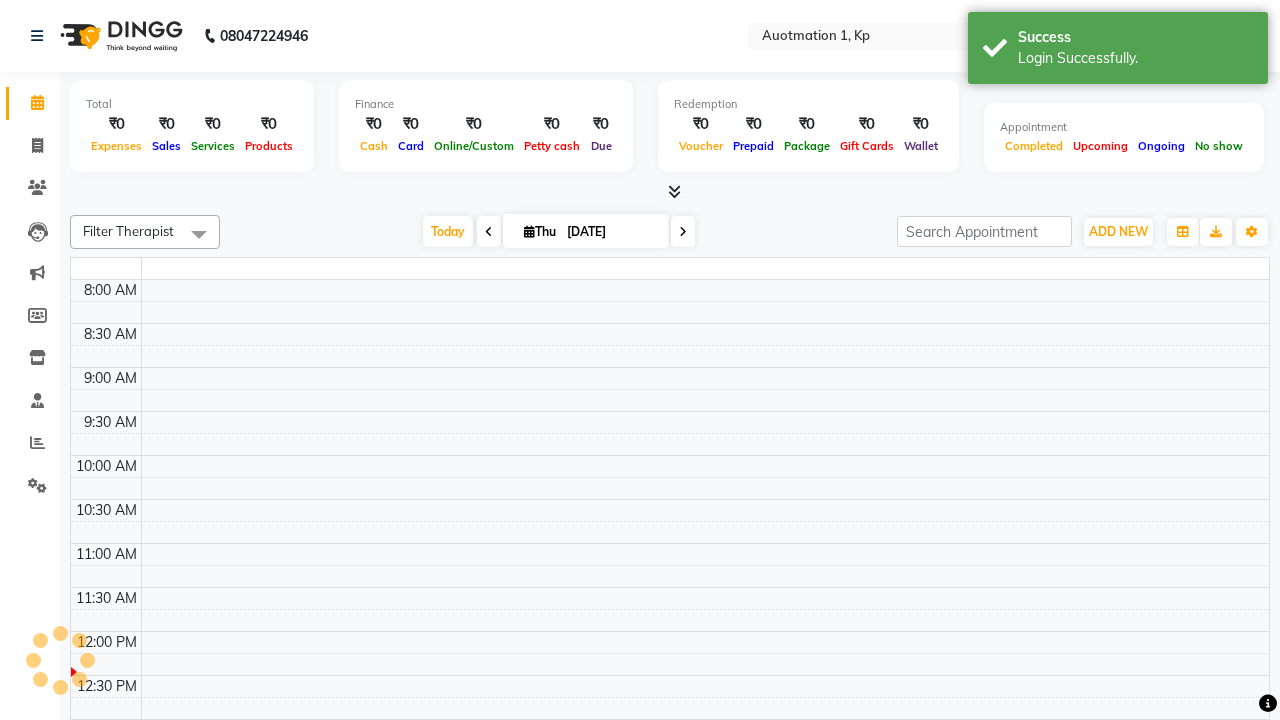 select on "en" 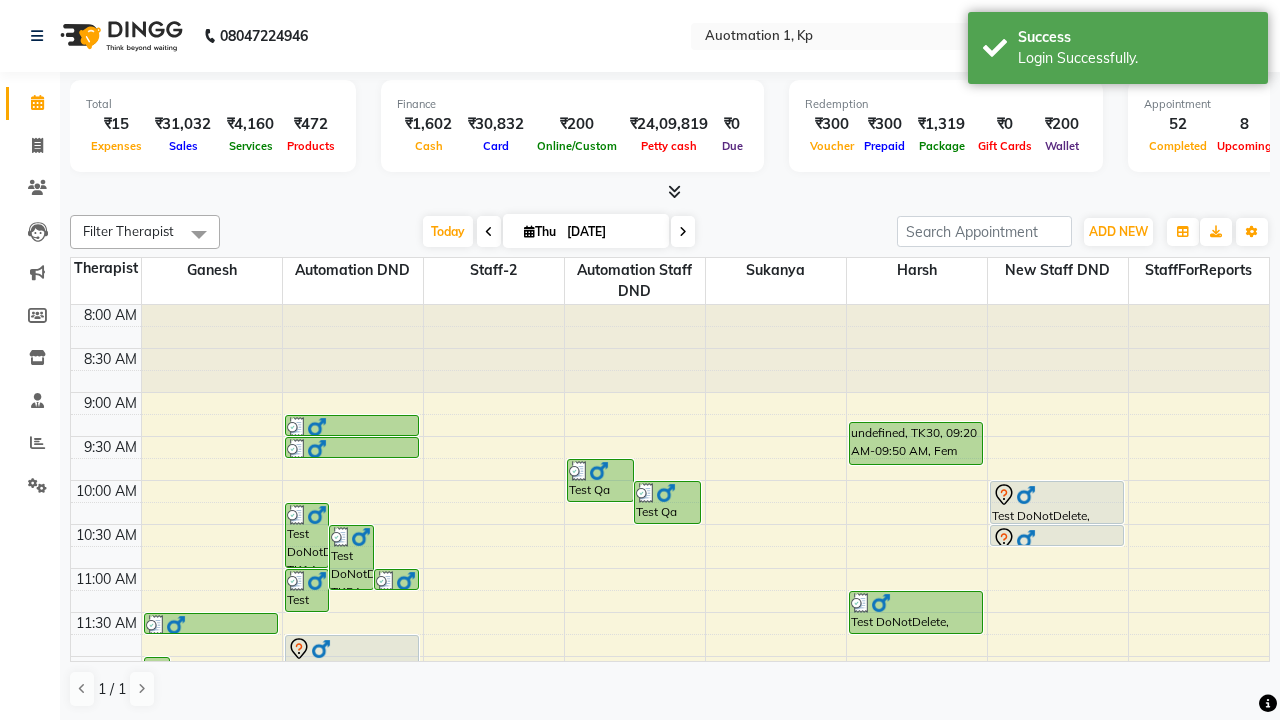 scroll, scrollTop: 0, scrollLeft: 0, axis: both 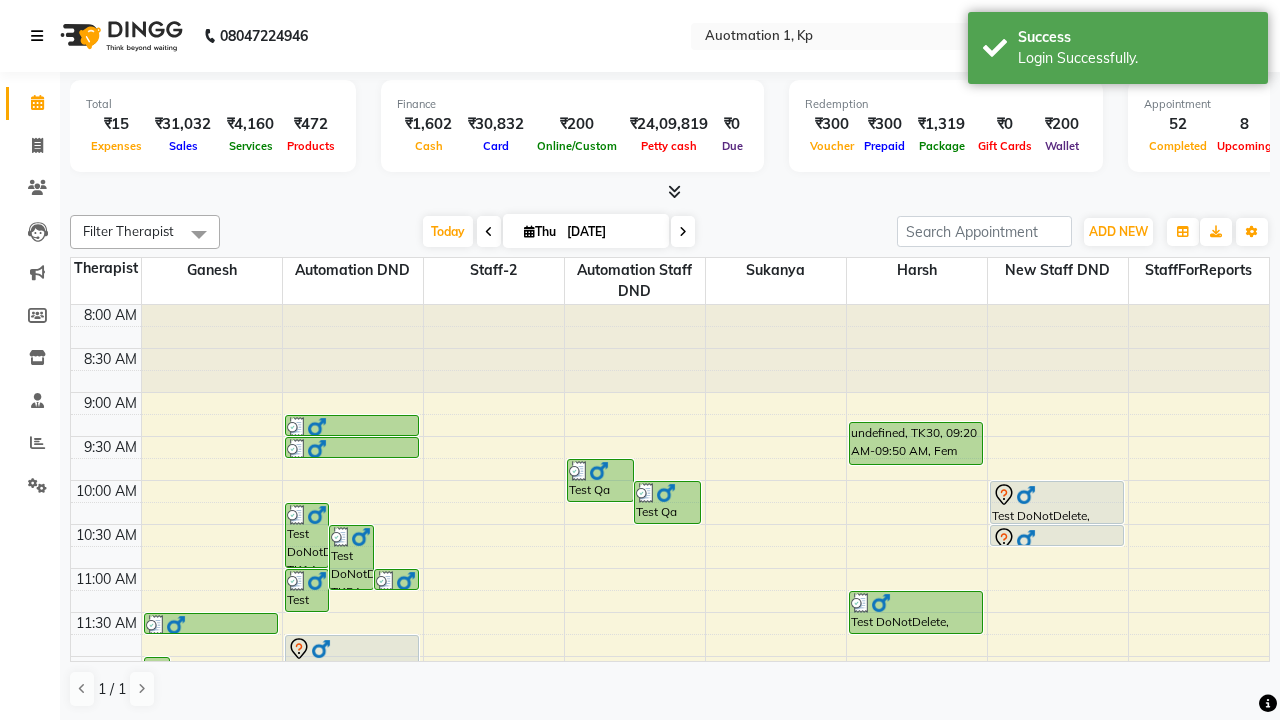 click at bounding box center (37, 36) 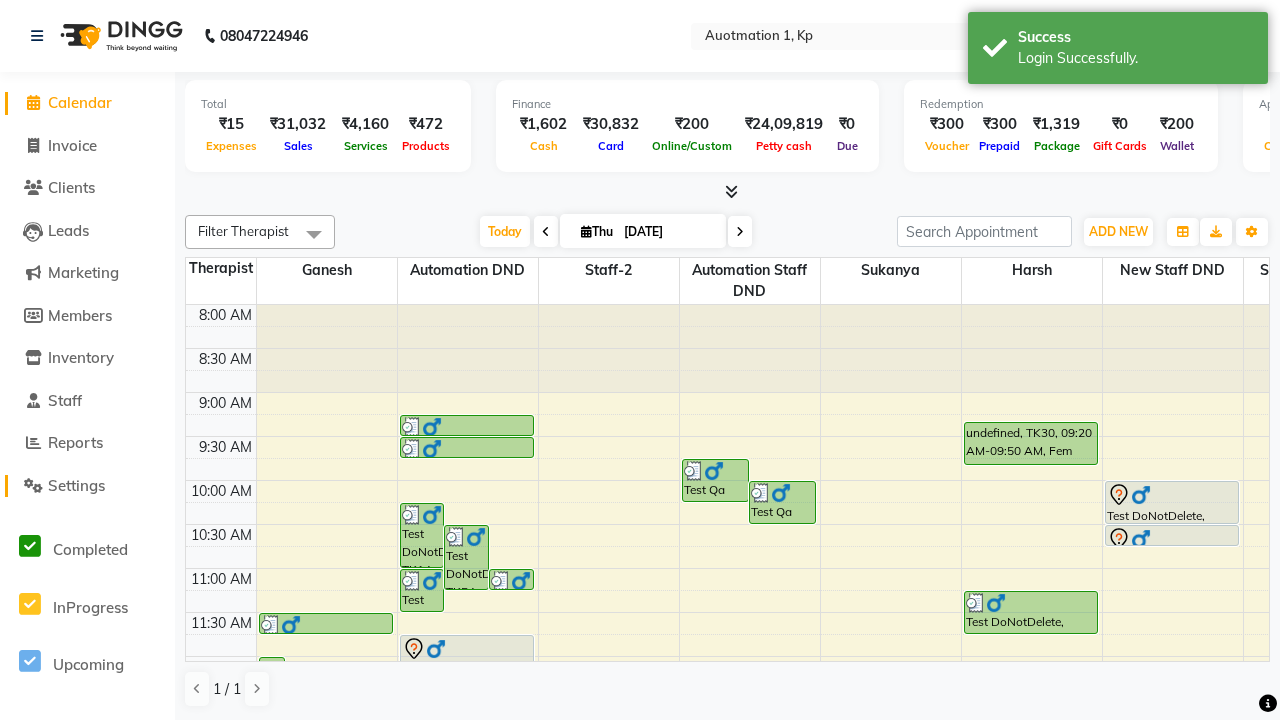 click on "Settings" 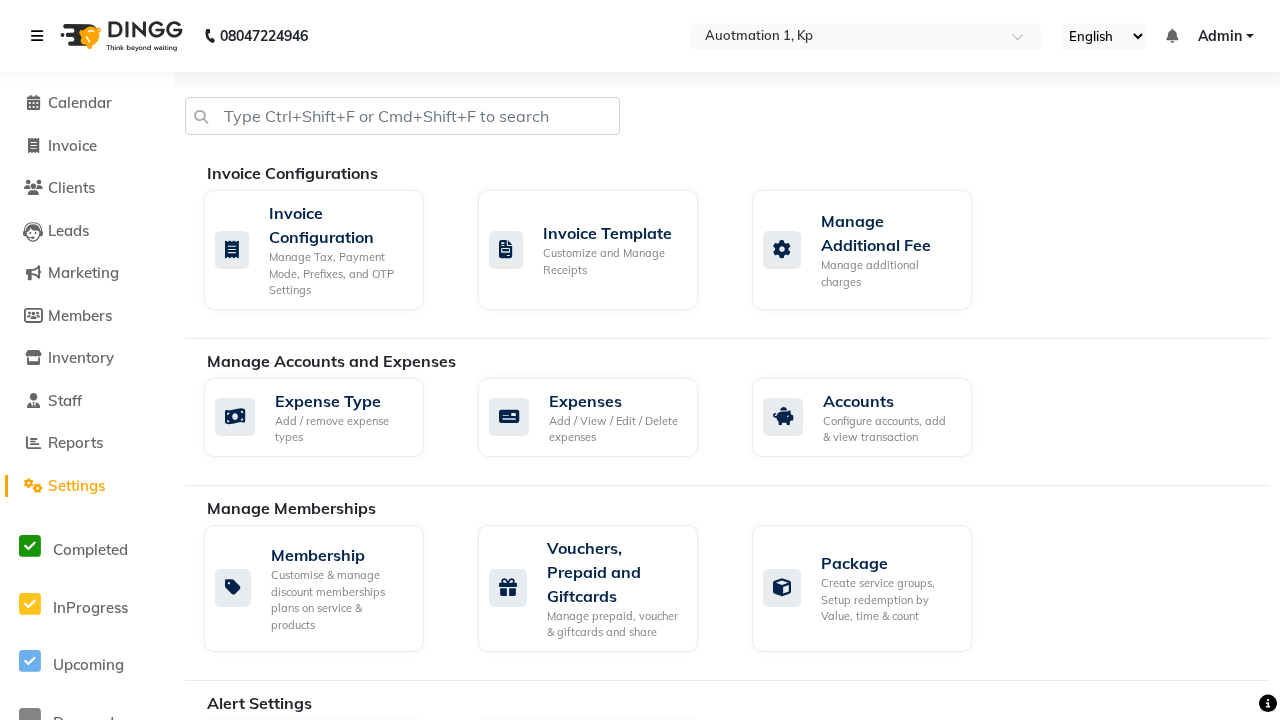 click at bounding box center (37, 36) 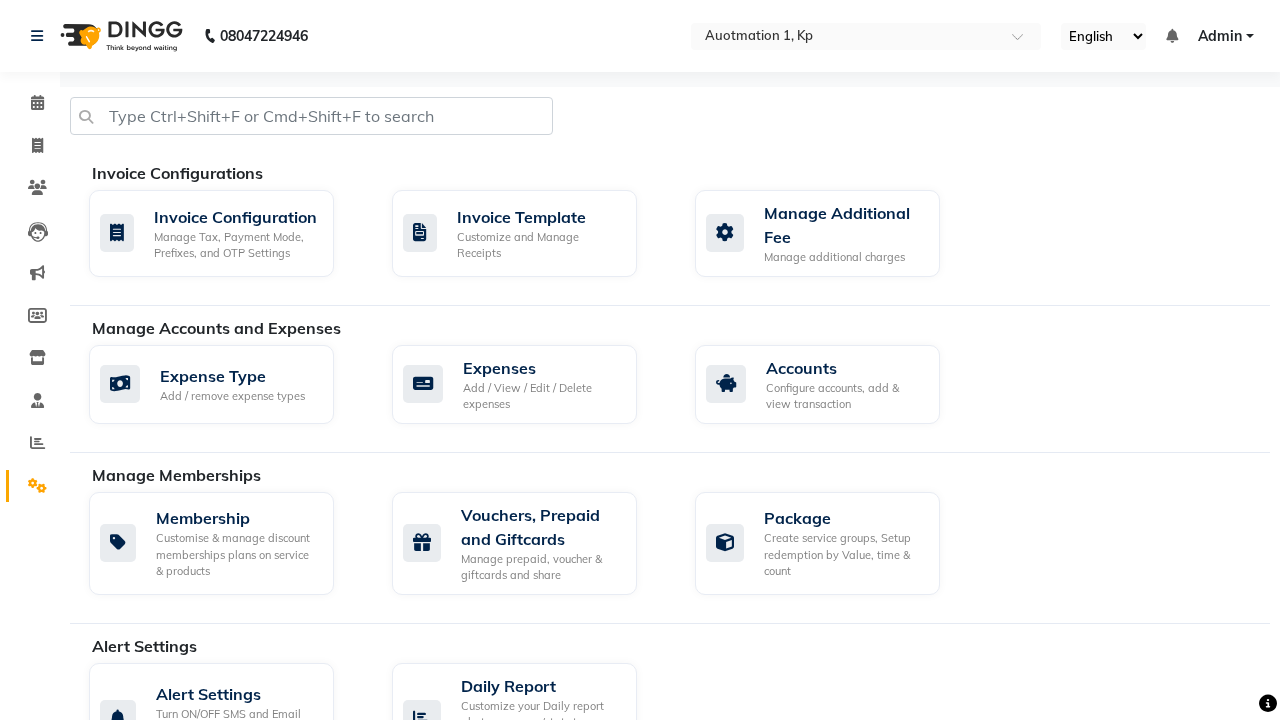 click 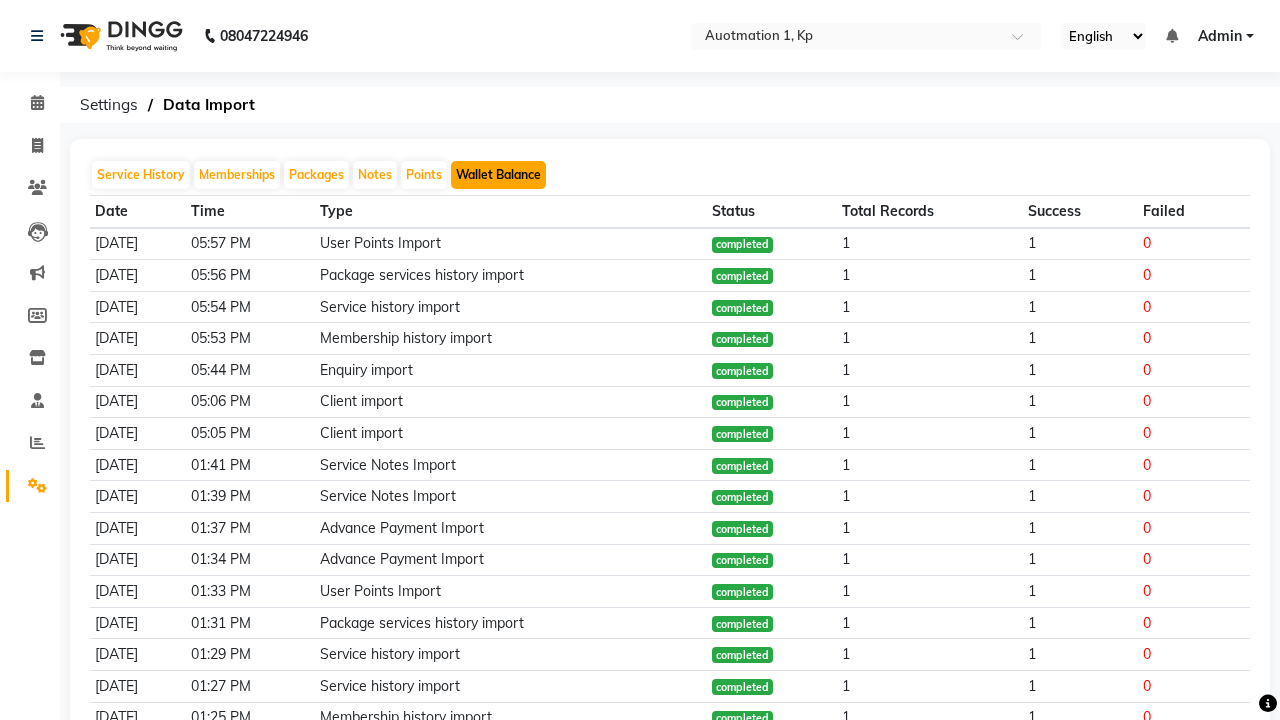 click on "Wallet Balance" 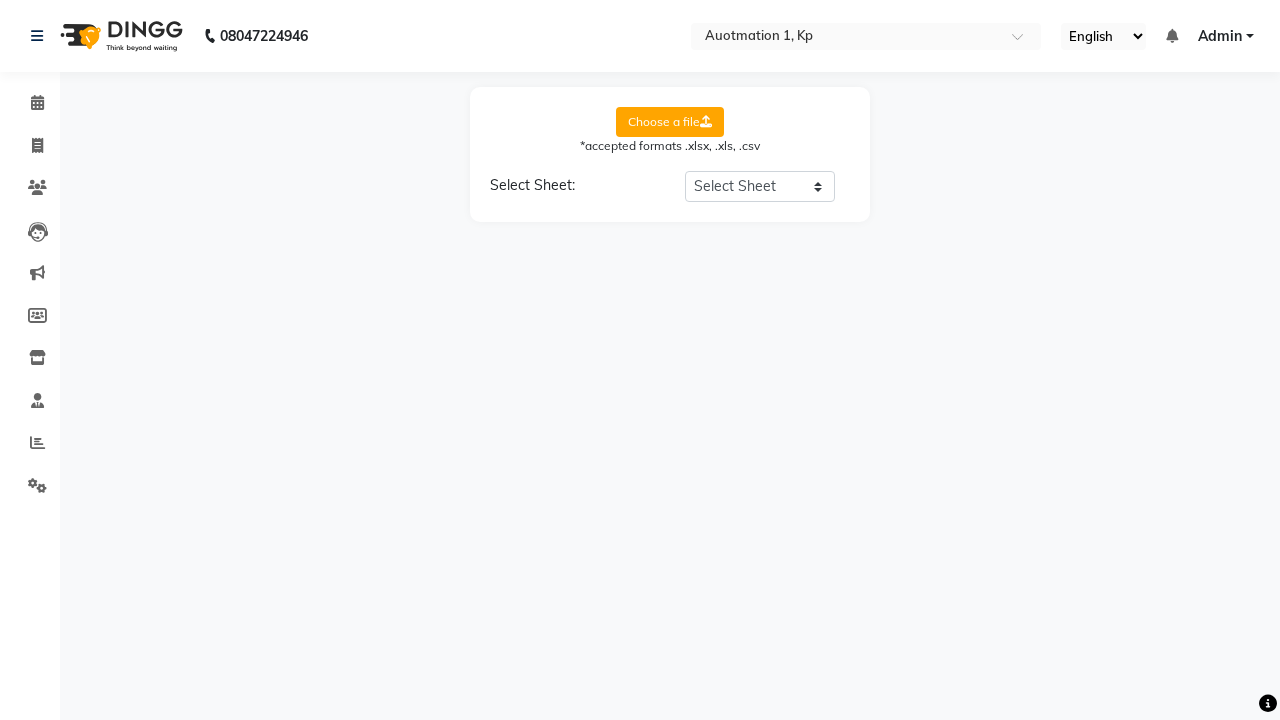 select on "Sheet1" 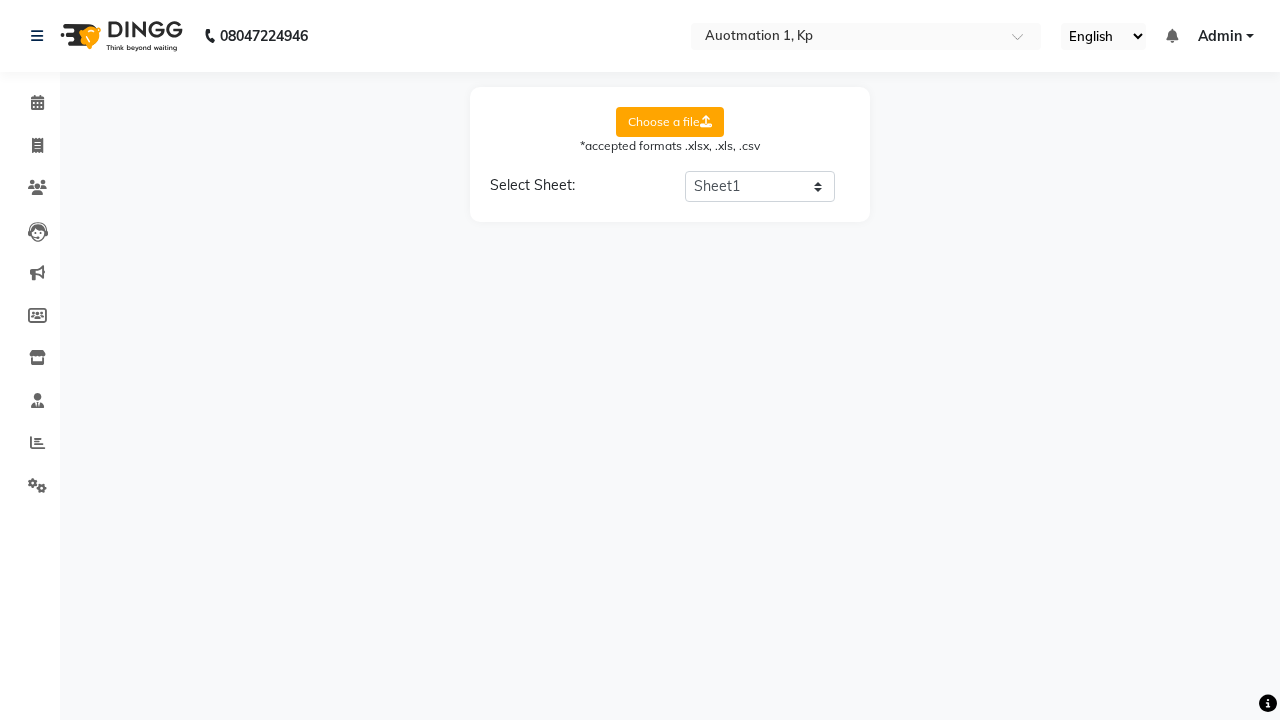 select on "Name" 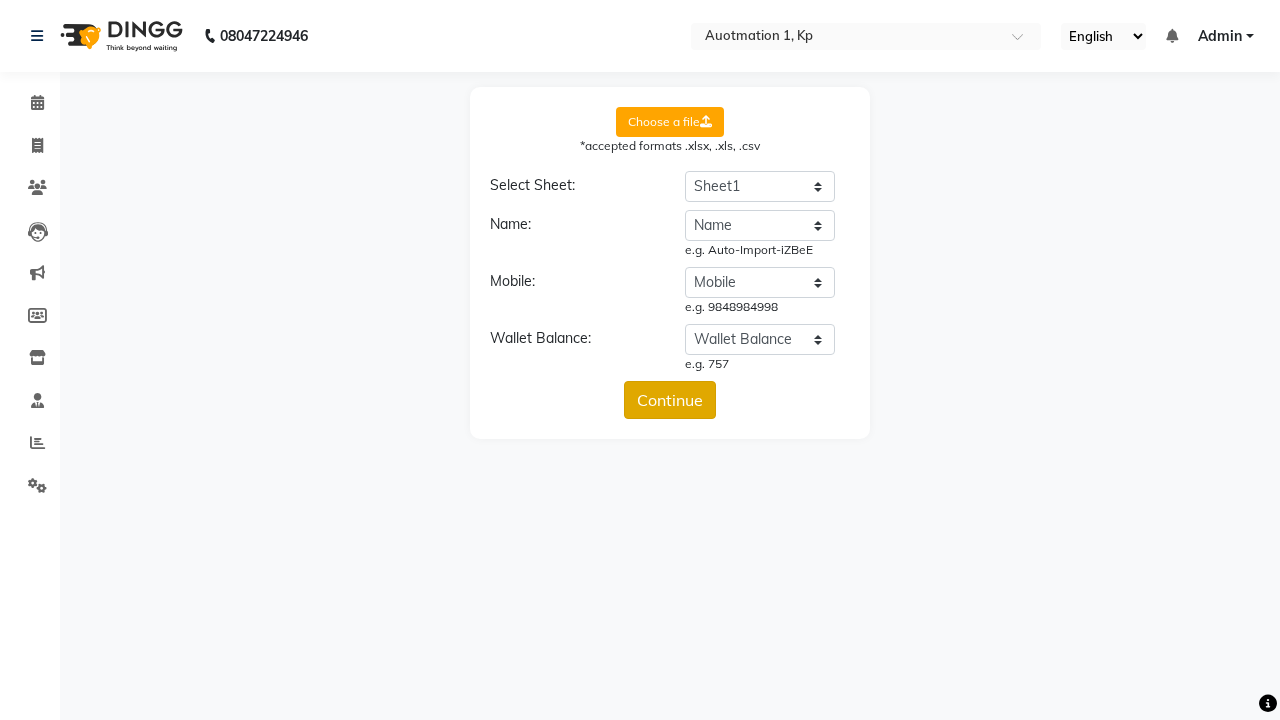 click on "Continue" 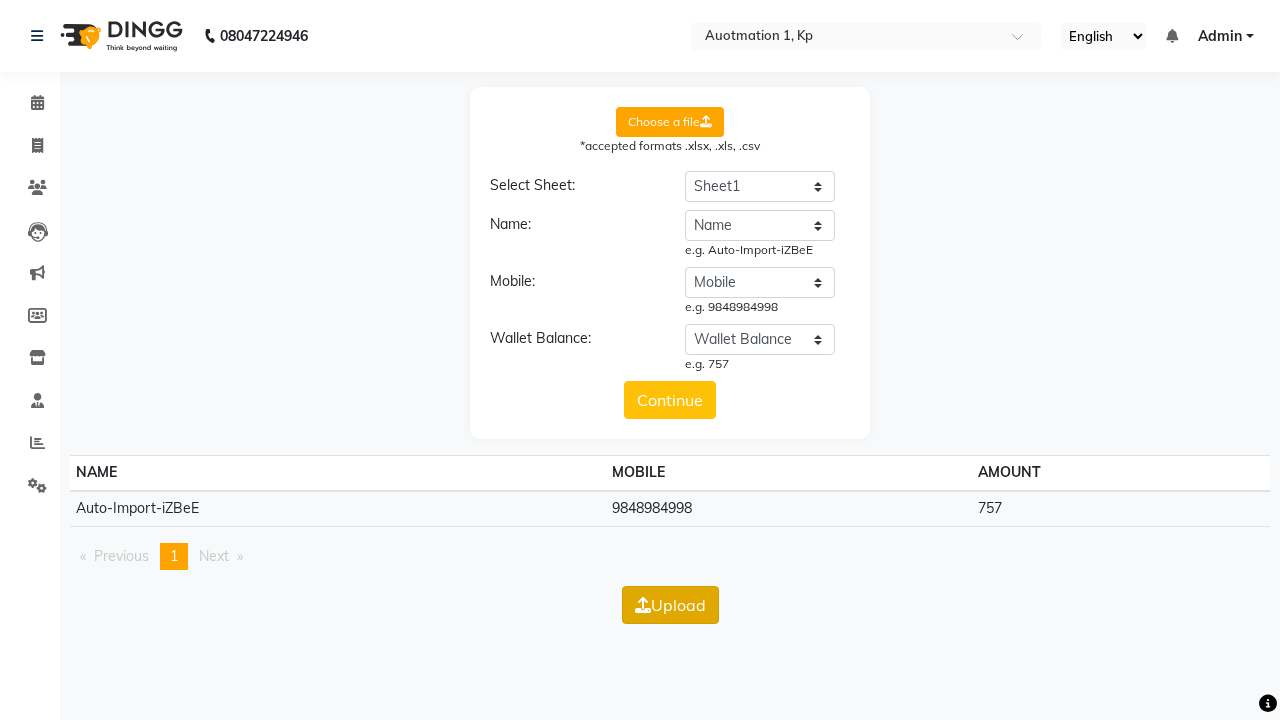 click on "Upload" 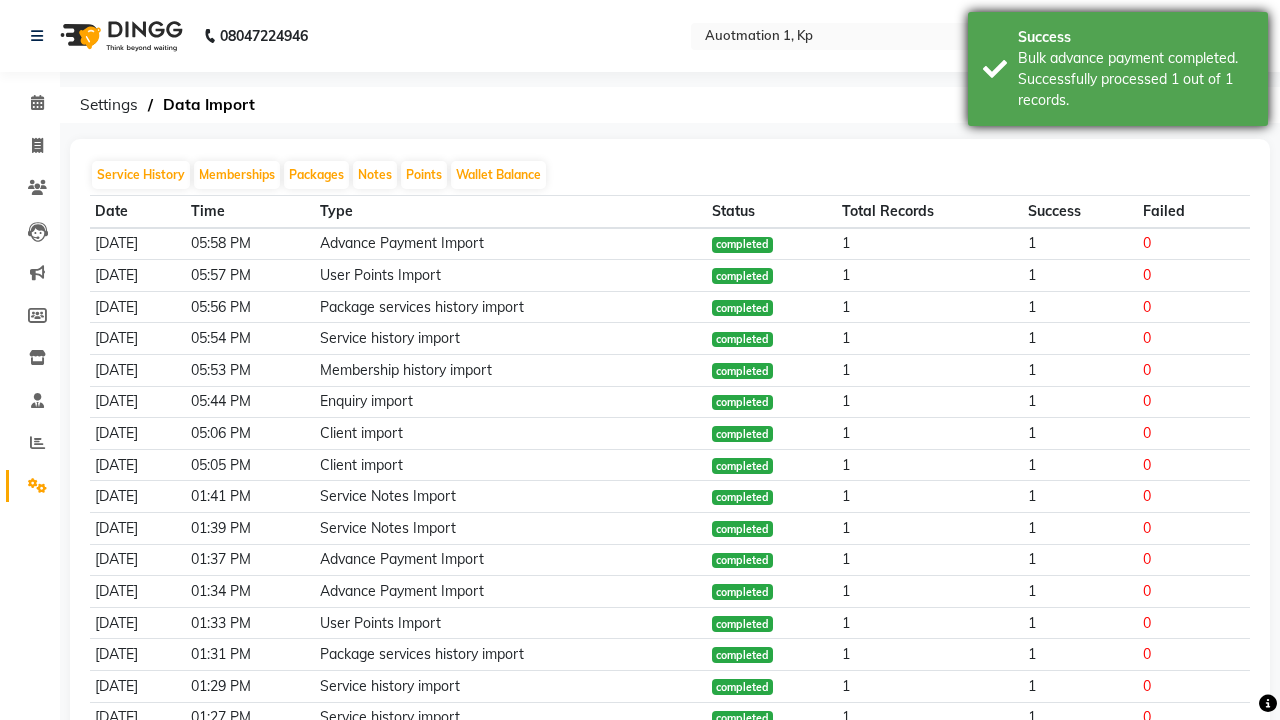 click on "Bulk advance payment completed. Successfully processed 1 out of 1 records." at bounding box center (1135, 79) 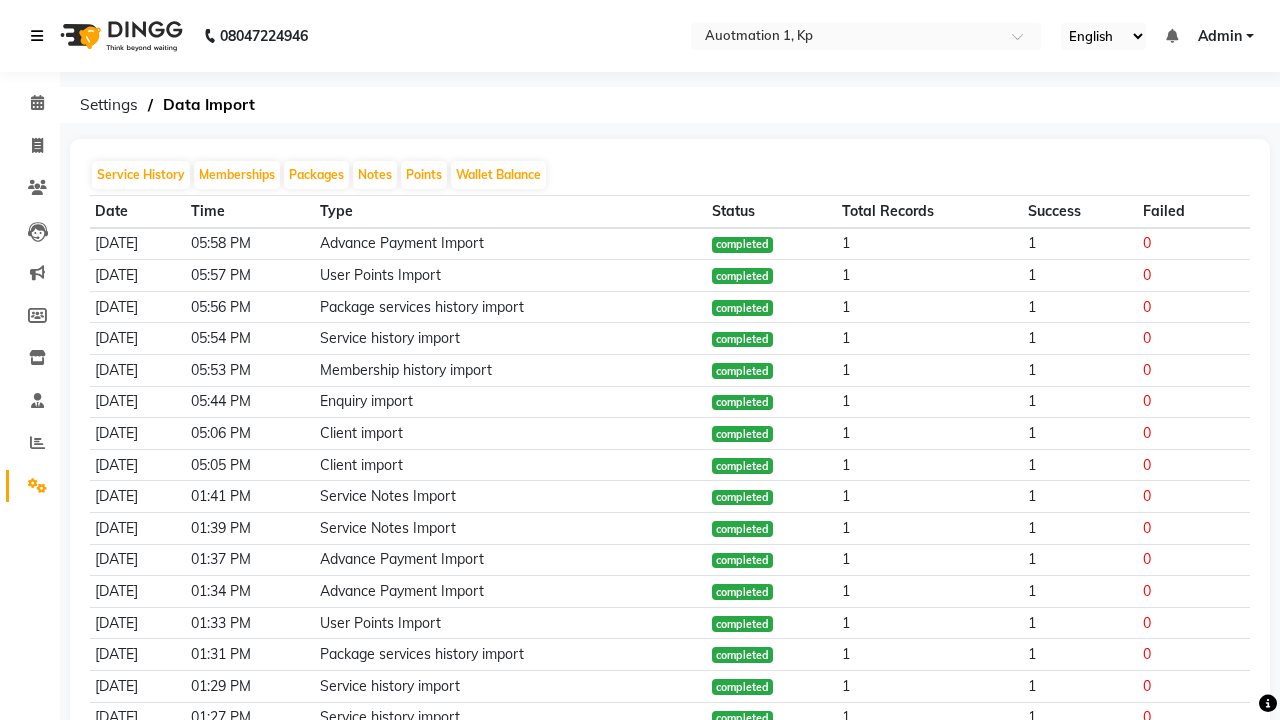 click at bounding box center (37, 36) 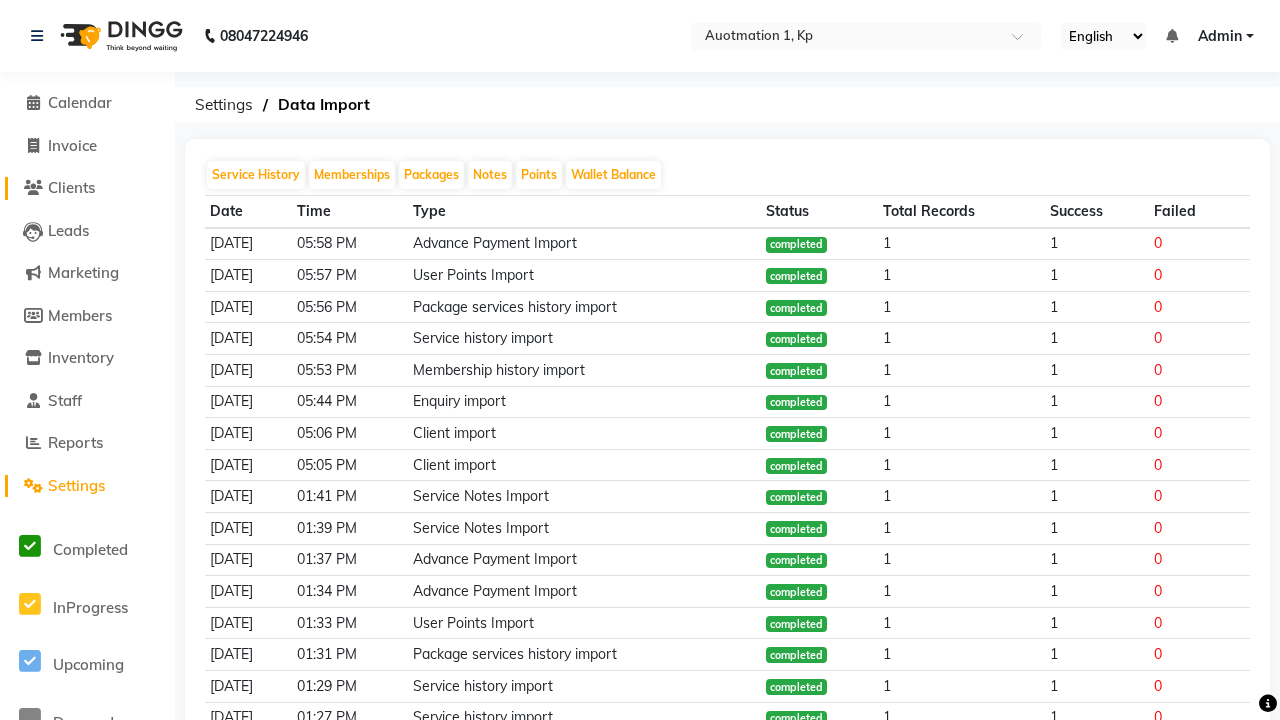 click on "Clients" 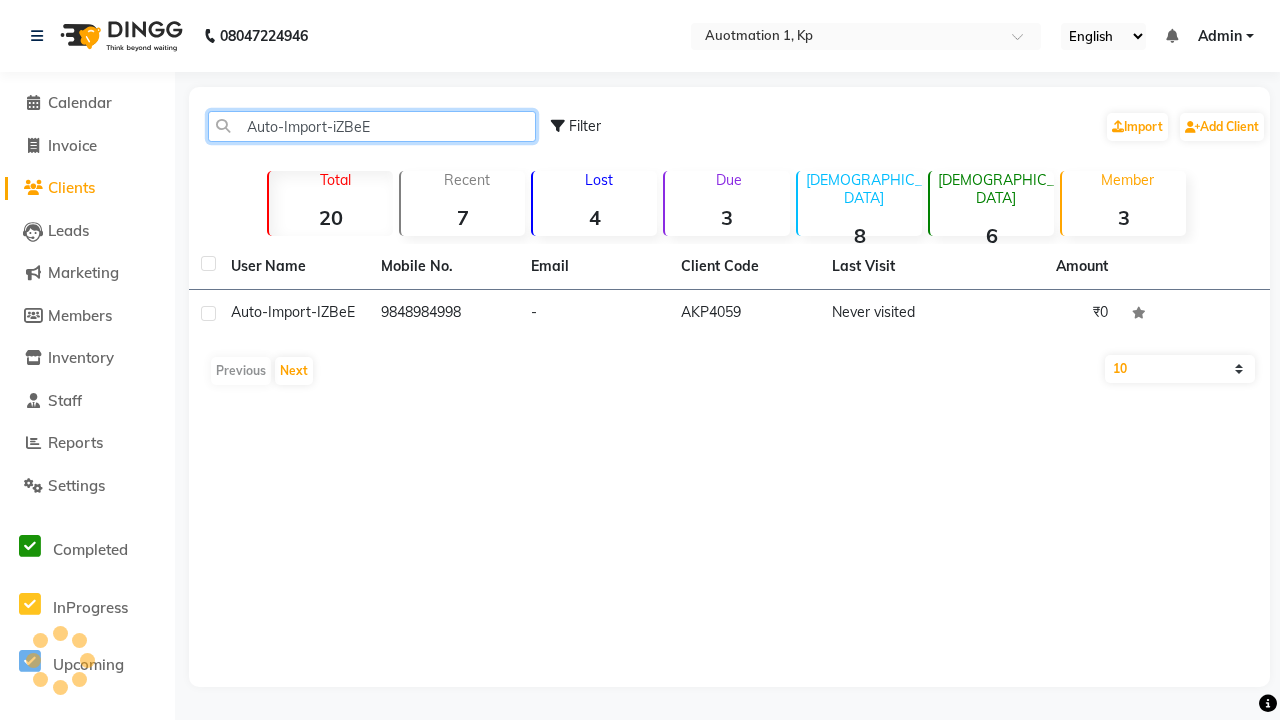 type on "Auto-Import-iZBeE" 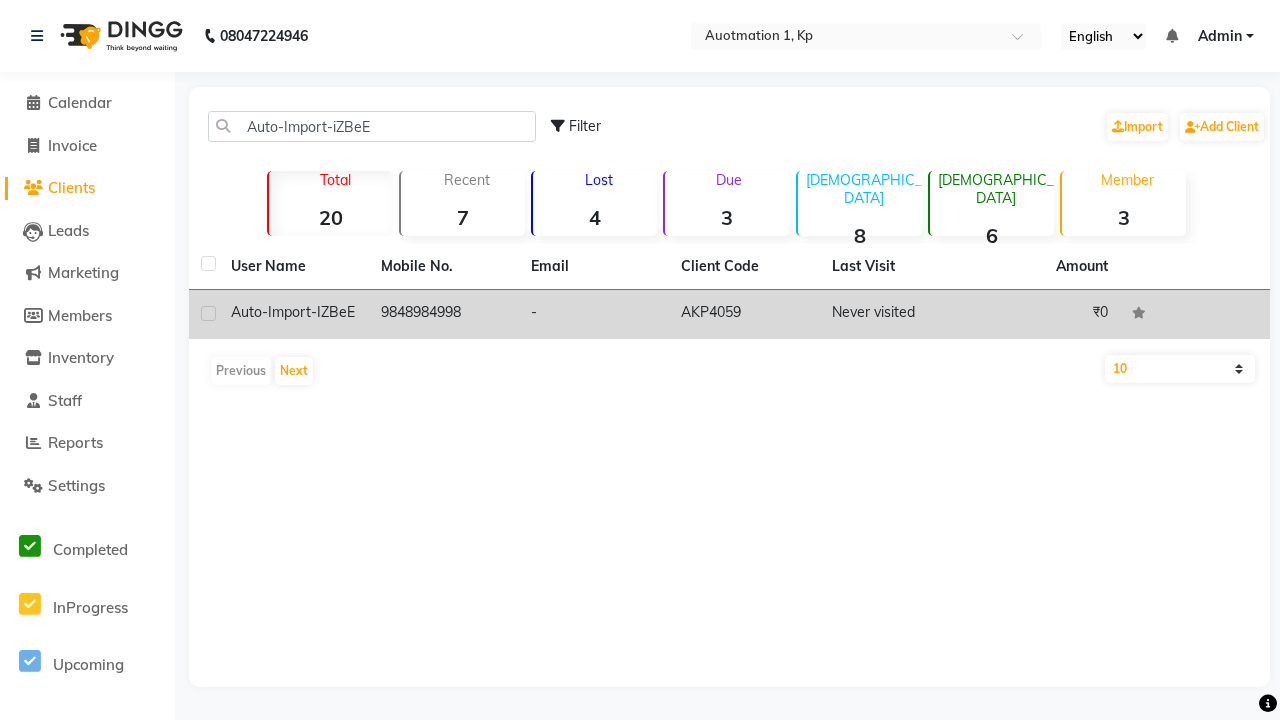 click on "AKP4059" 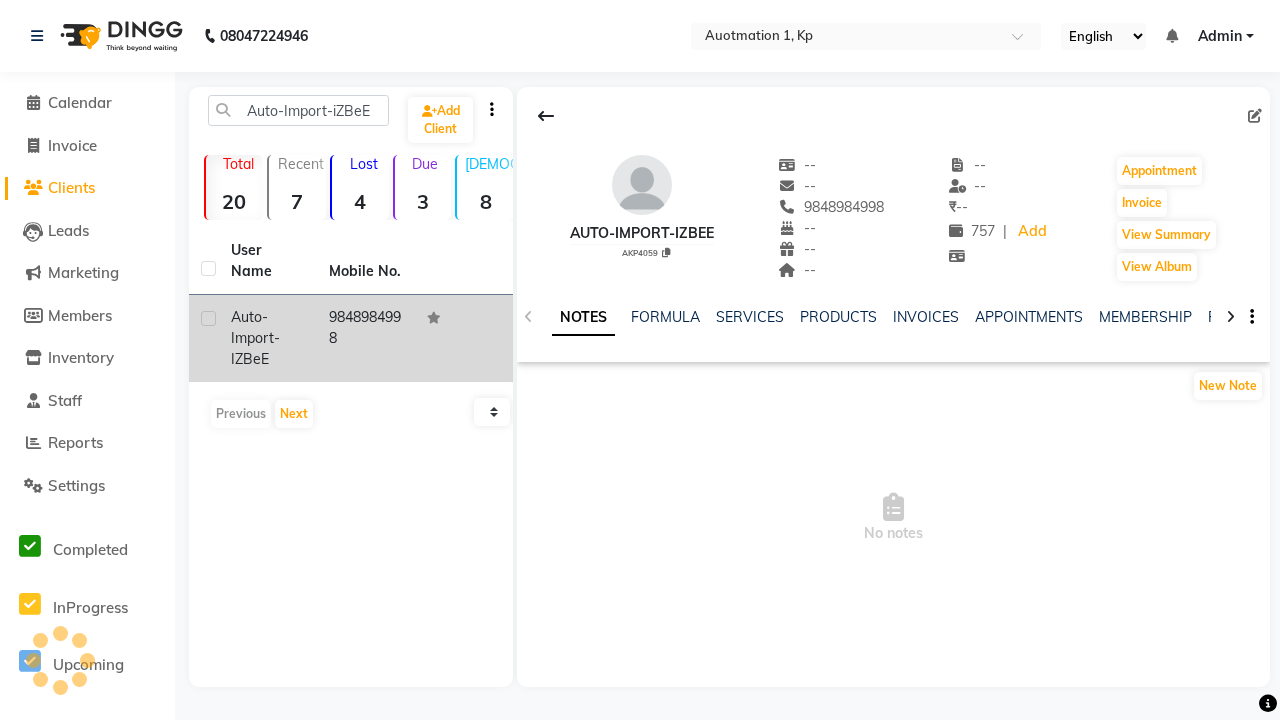 click on "WALLET" 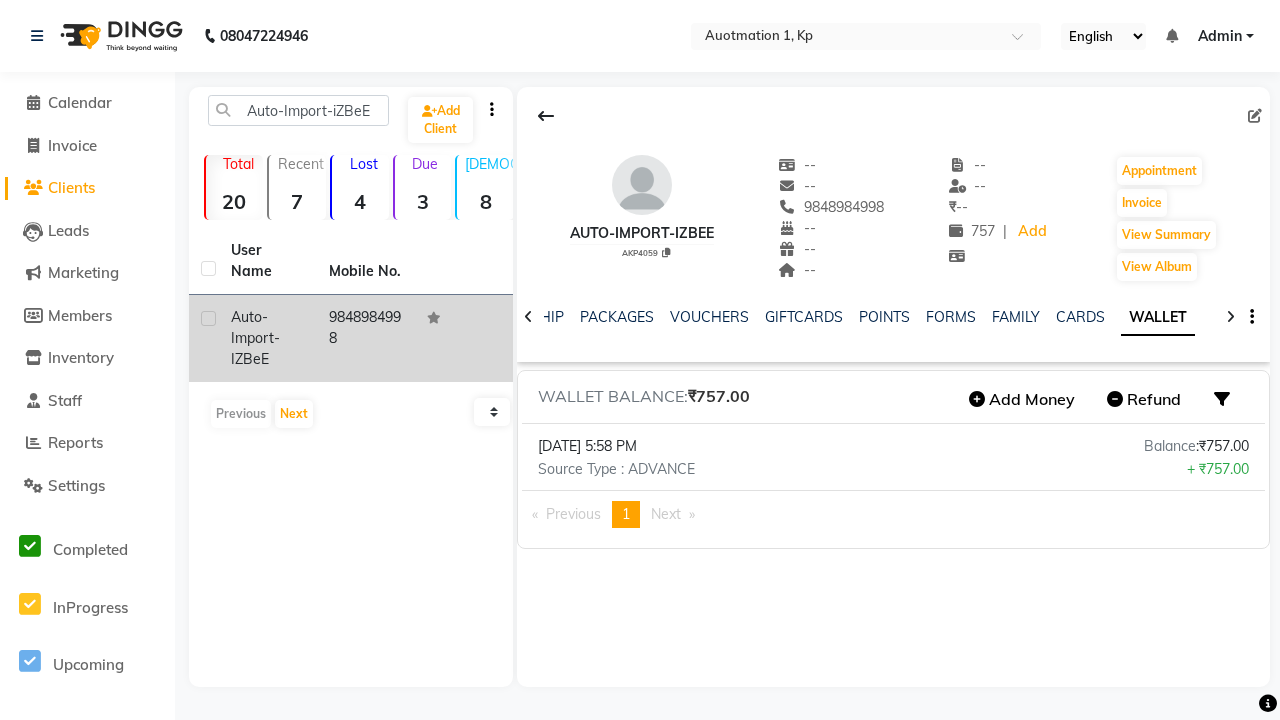 scroll, scrollTop: 0, scrollLeft: 402, axis: horizontal 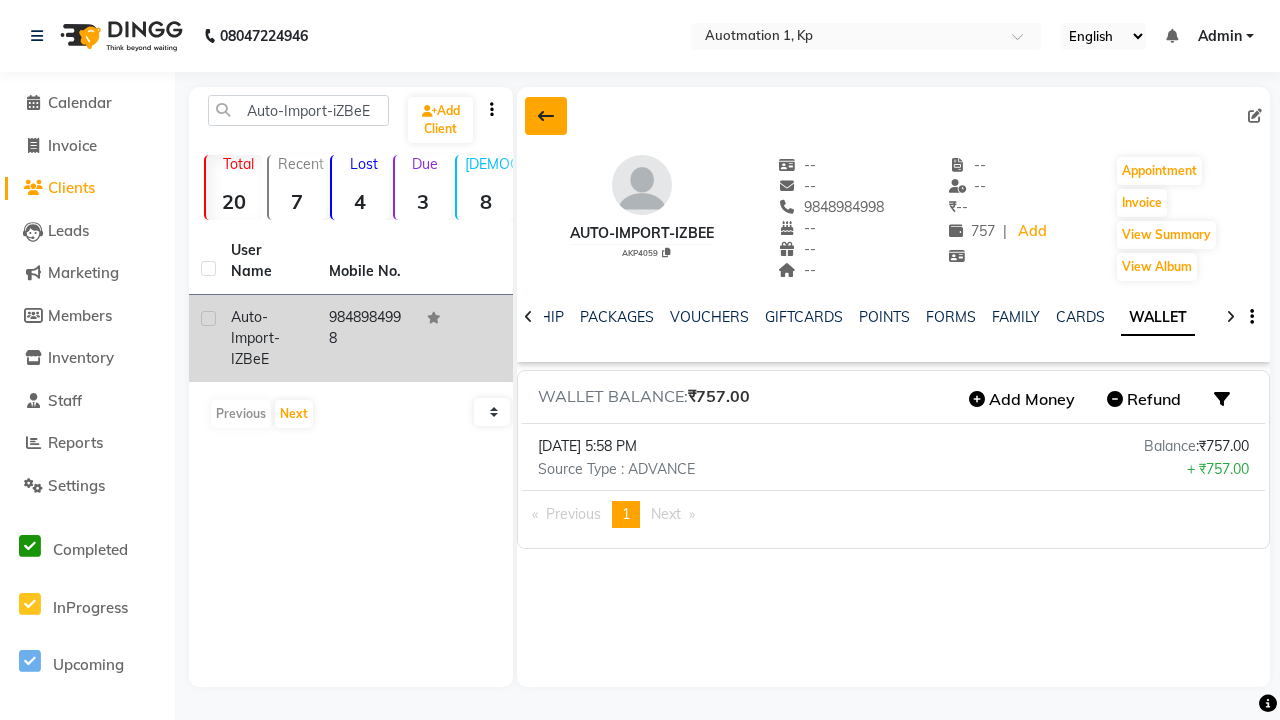 click 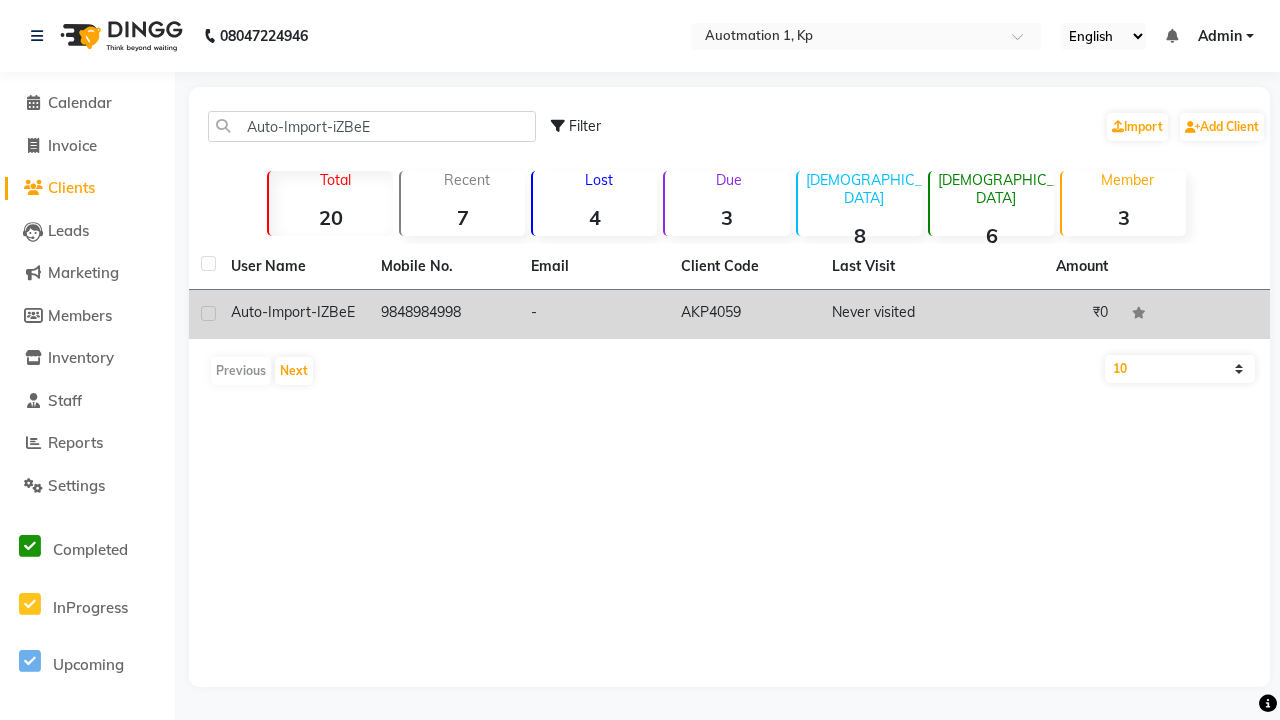 click 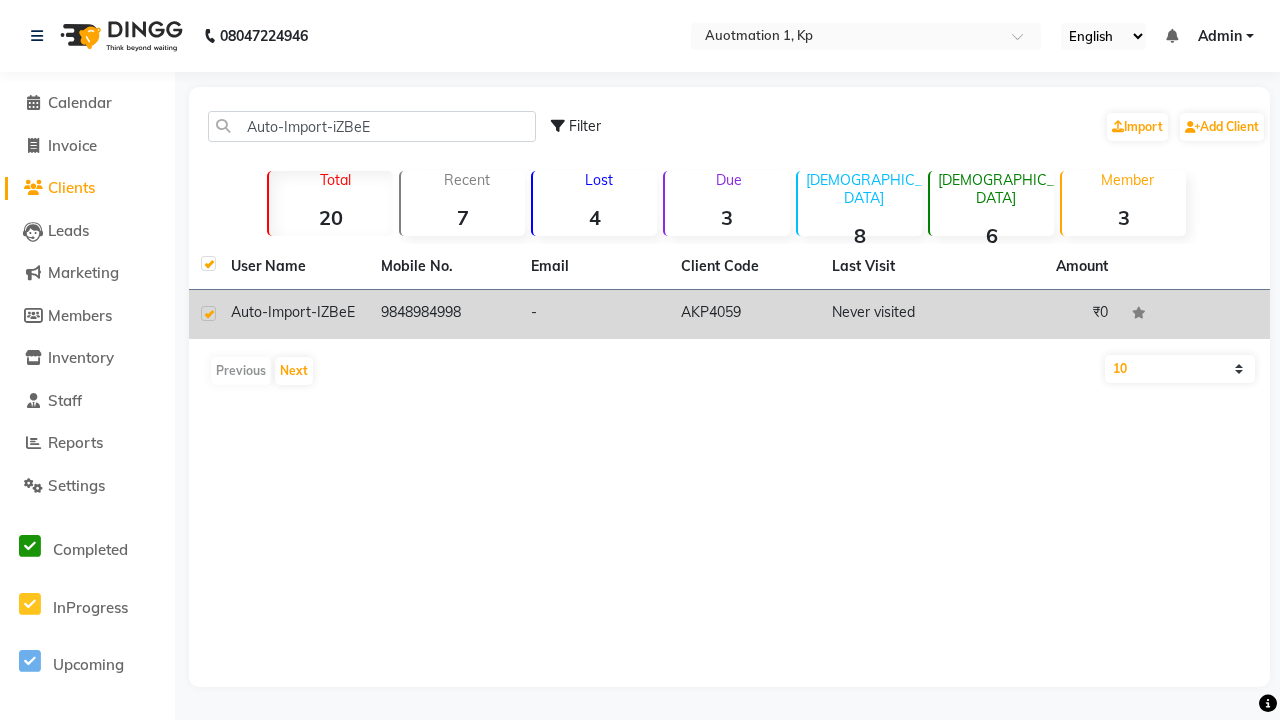 checkbox on "true" 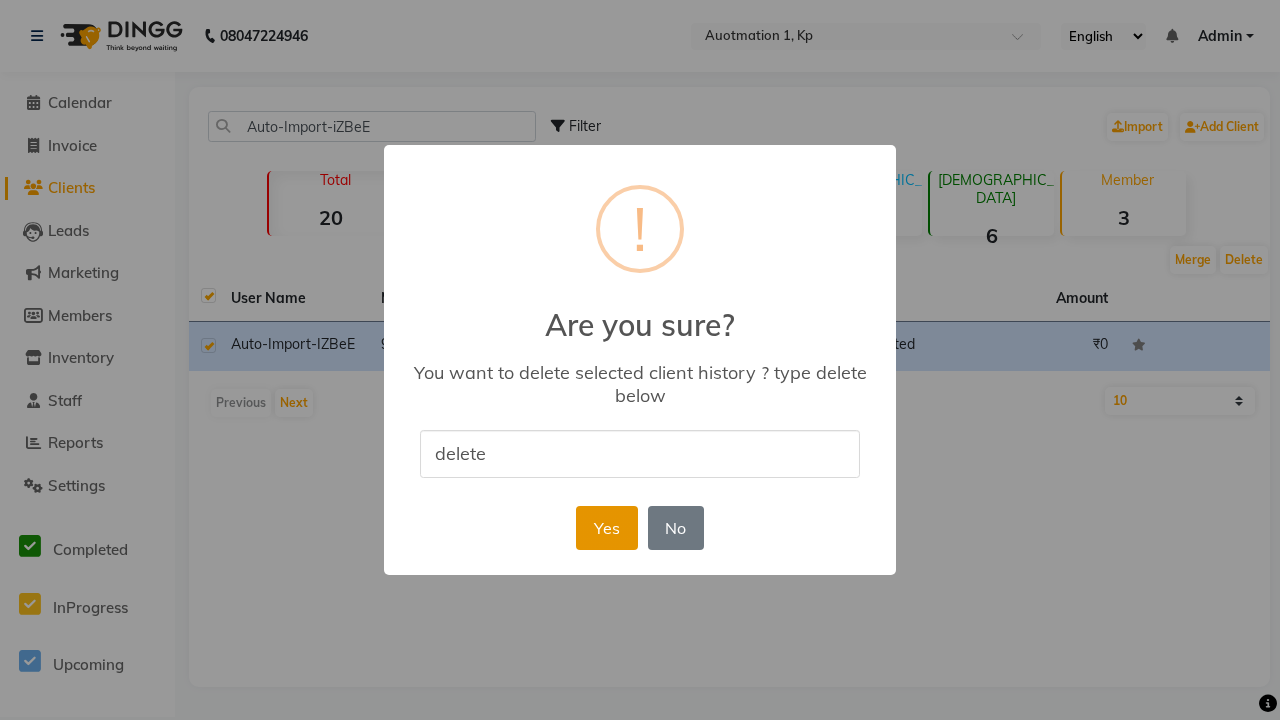 type on "delete" 